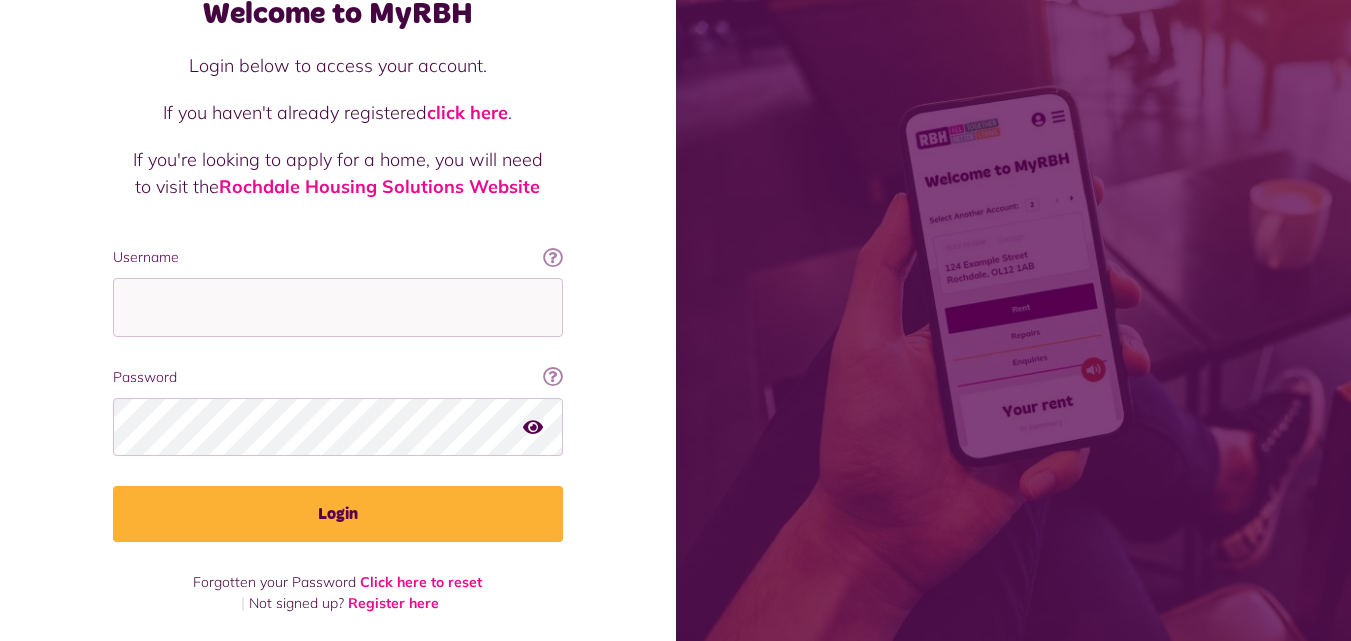 scroll, scrollTop: 127, scrollLeft: 0, axis: vertical 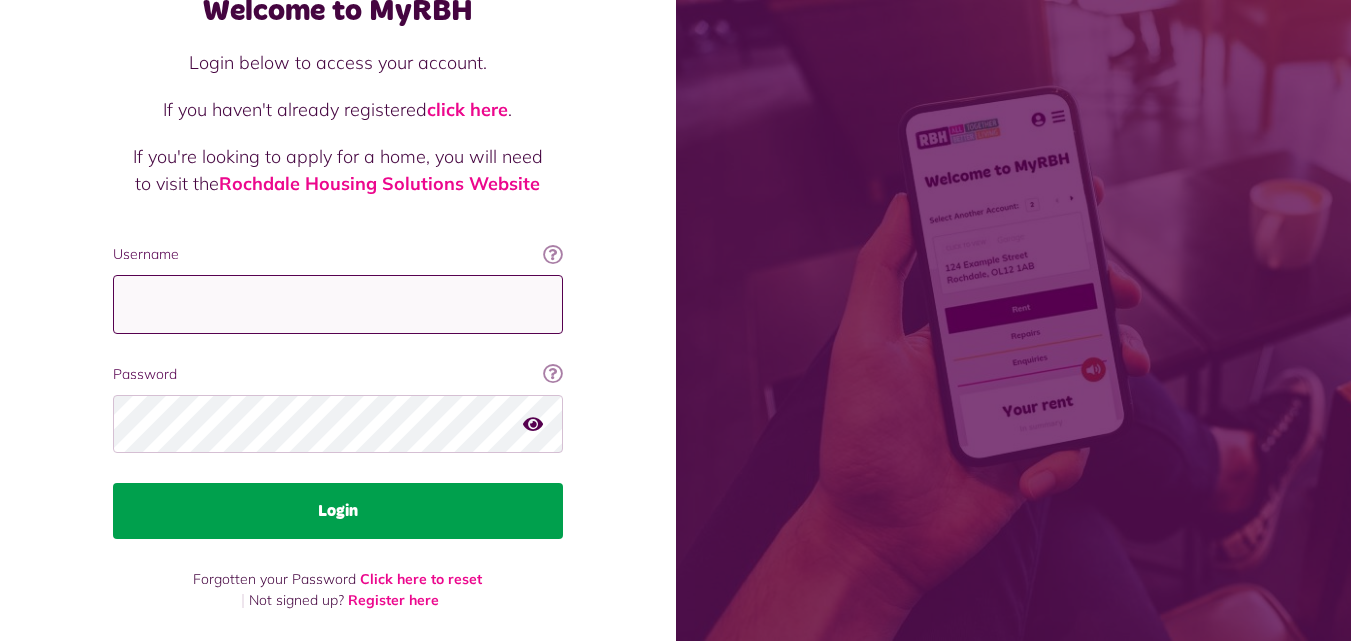 type on "**********" 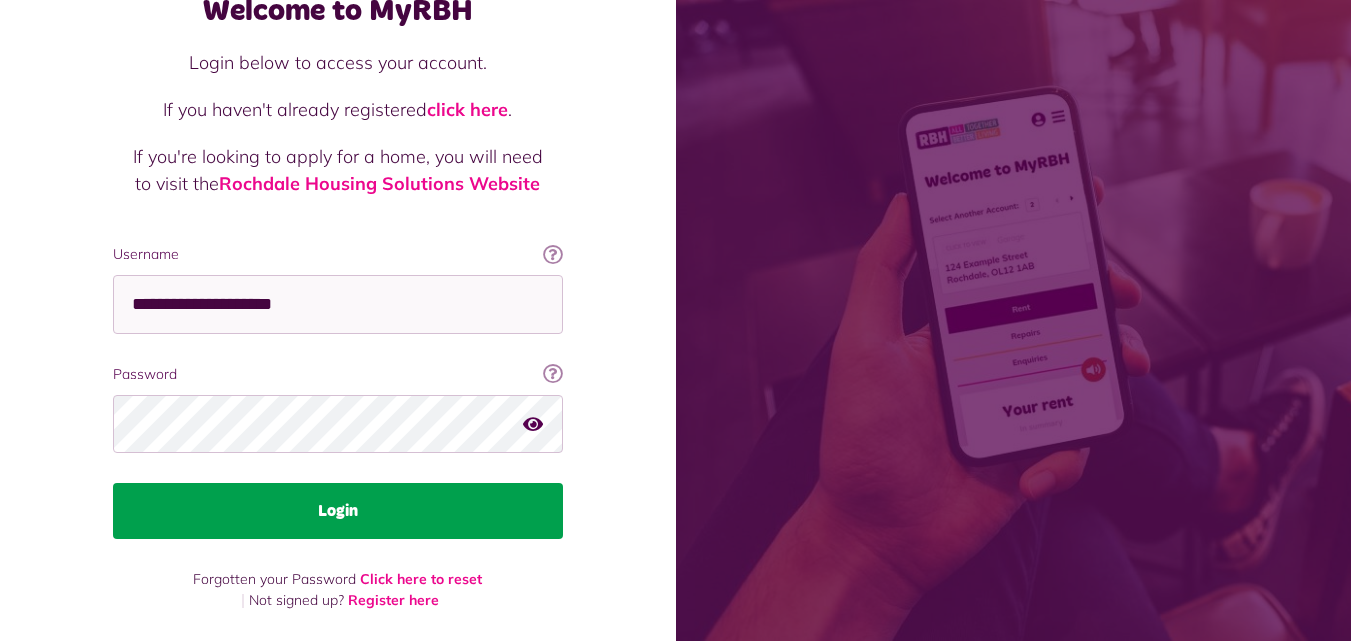 click on "Login" at bounding box center [338, 511] 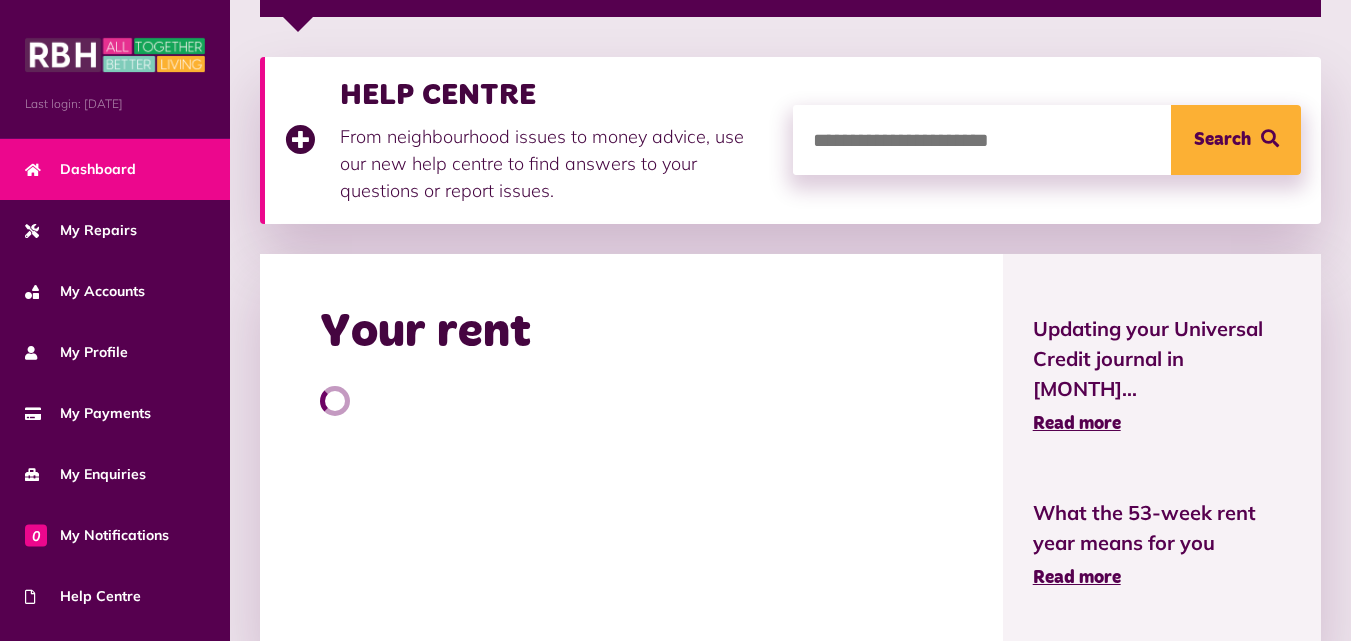 scroll, scrollTop: 400, scrollLeft: 0, axis: vertical 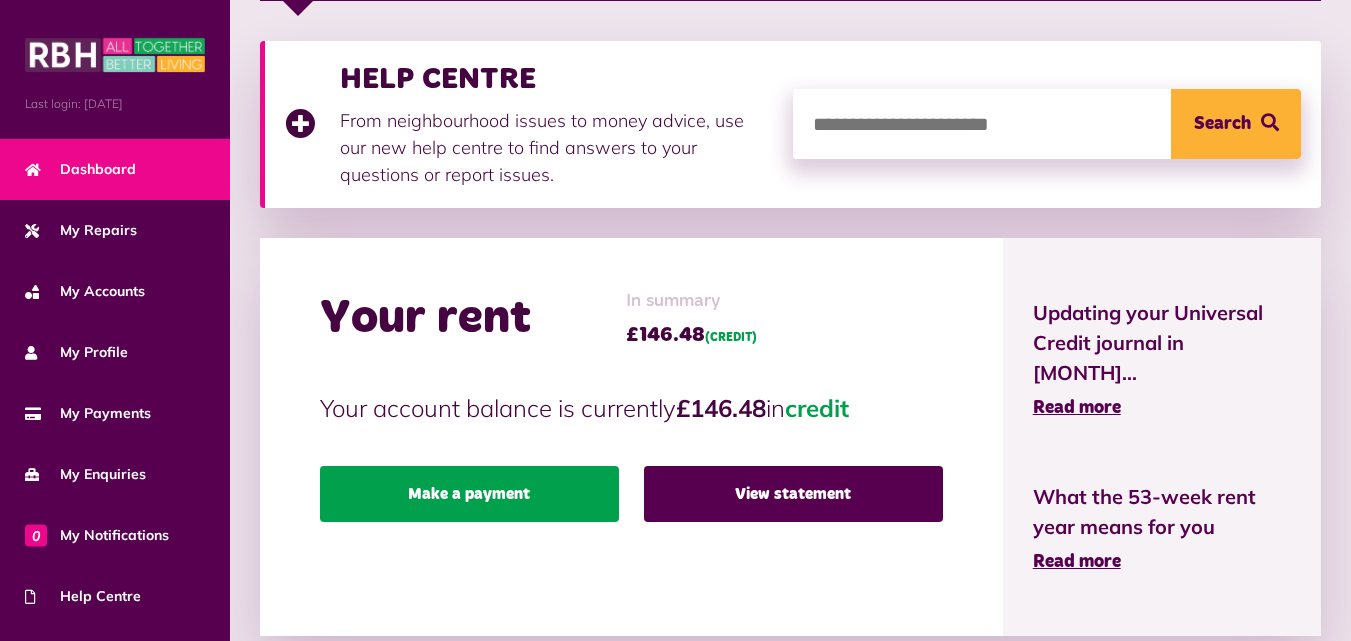 click on "Make a payment" at bounding box center (469, 494) 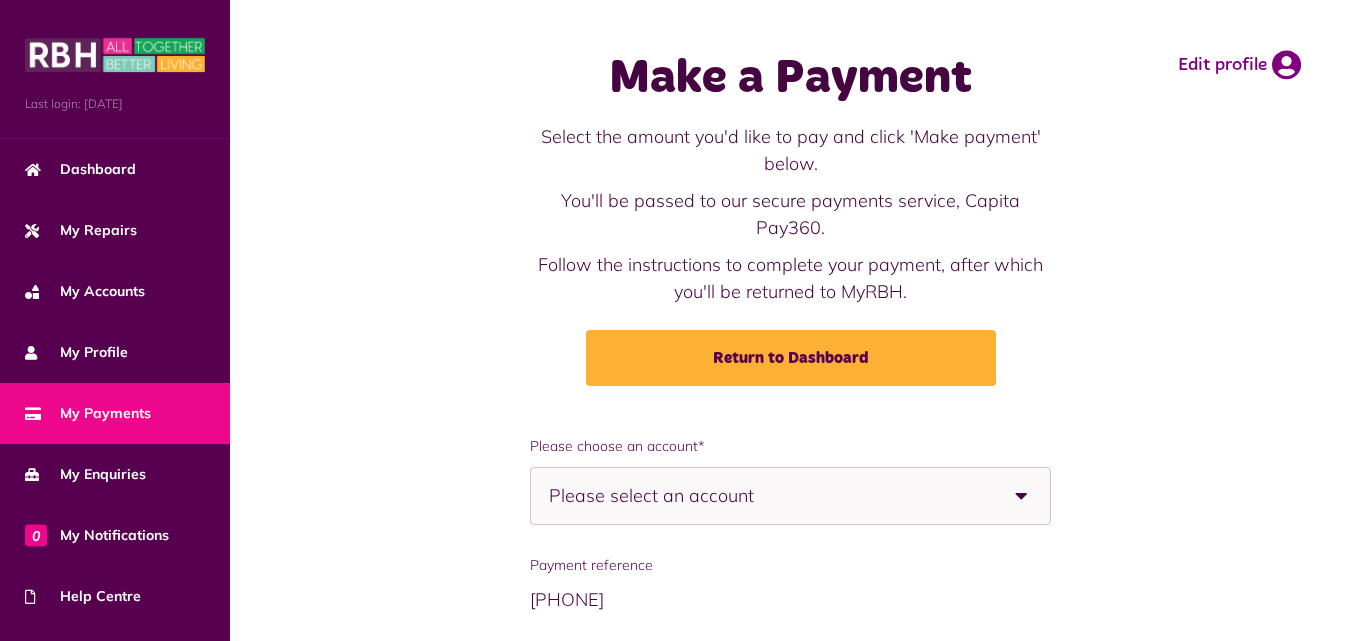 scroll, scrollTop: 0, scrollLeft: 0, axis: both 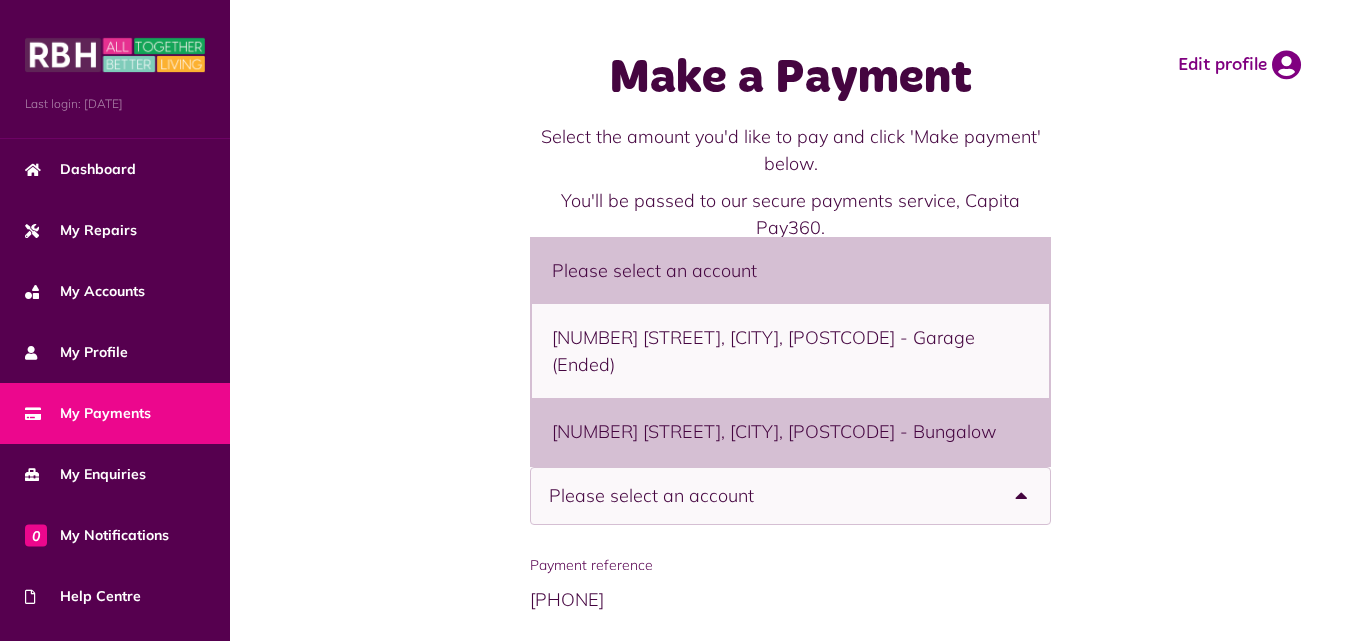 click on "9 Samuel Ashworth Street, Rochdale, OL12 0AY - Bungalow" at bounding box center (790, 431) 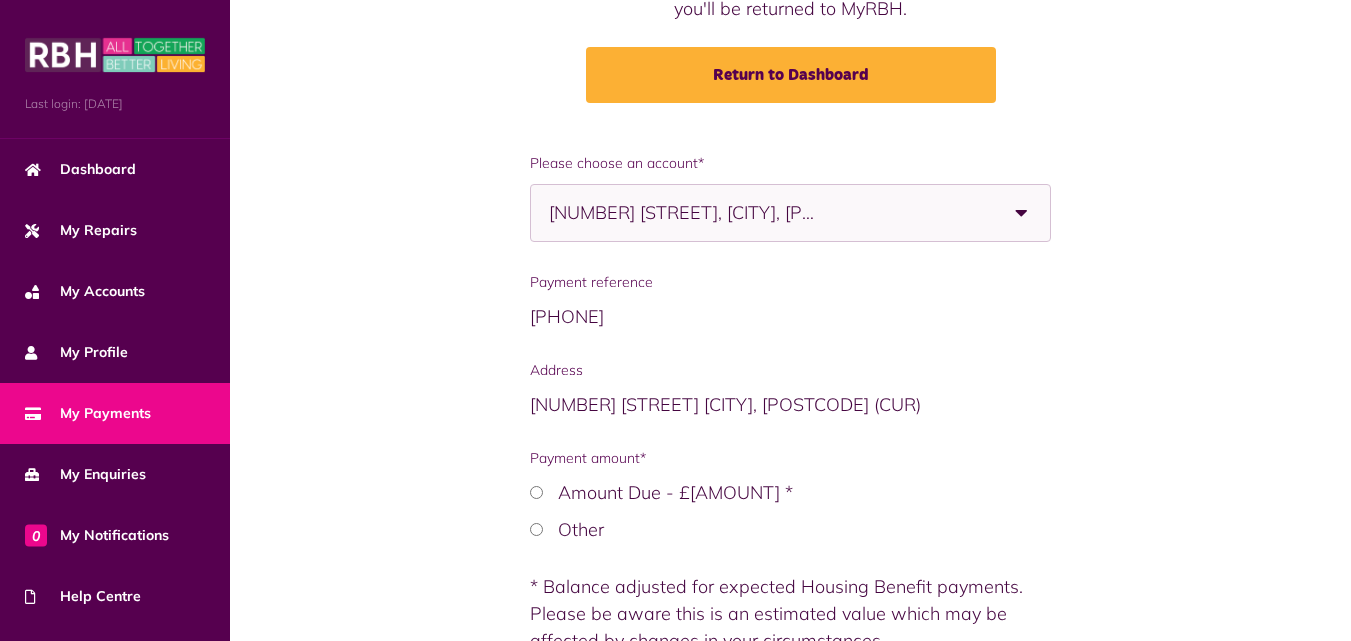 scroll, scrollTop: 300, scrollLeft: 0, axis: vertical 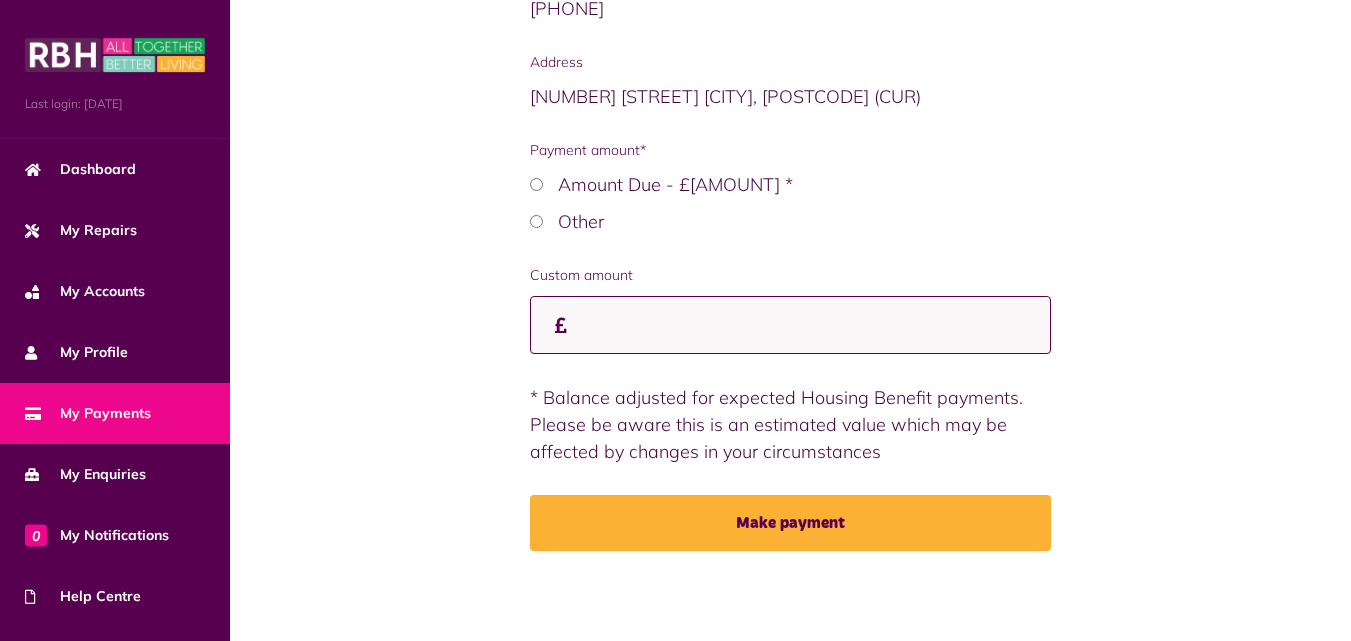 click on "Payment amount*" at bounding box center (0, 0) 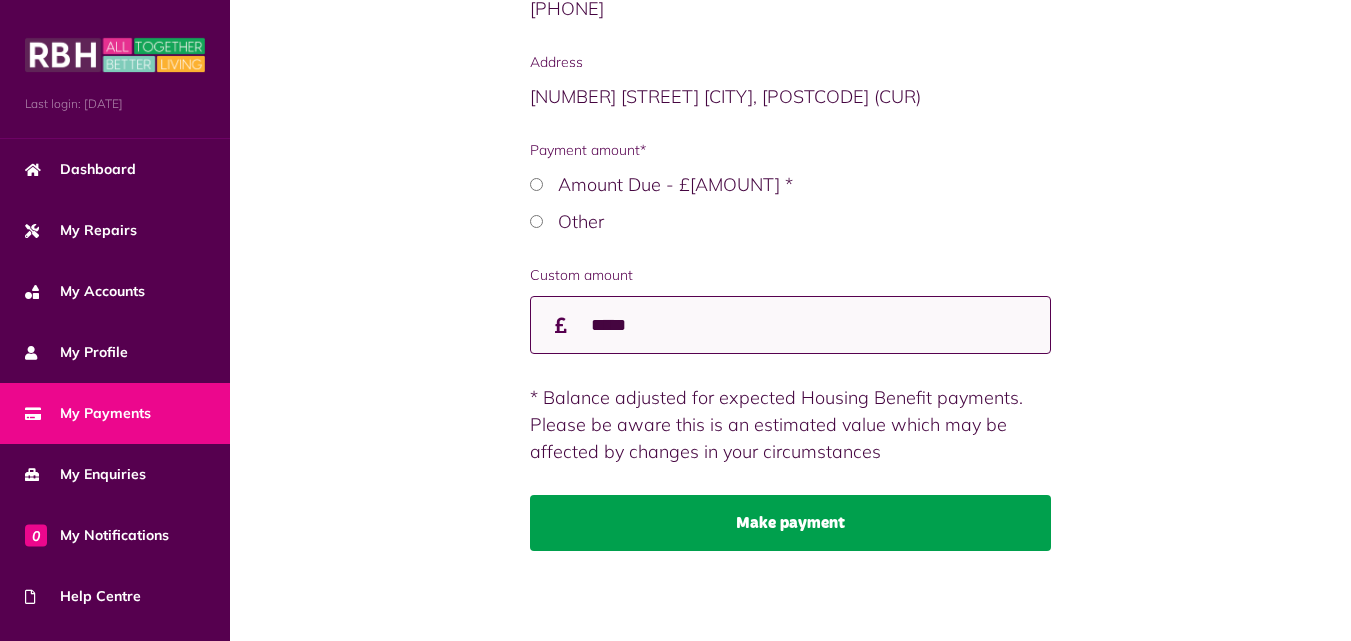 type on "*****" 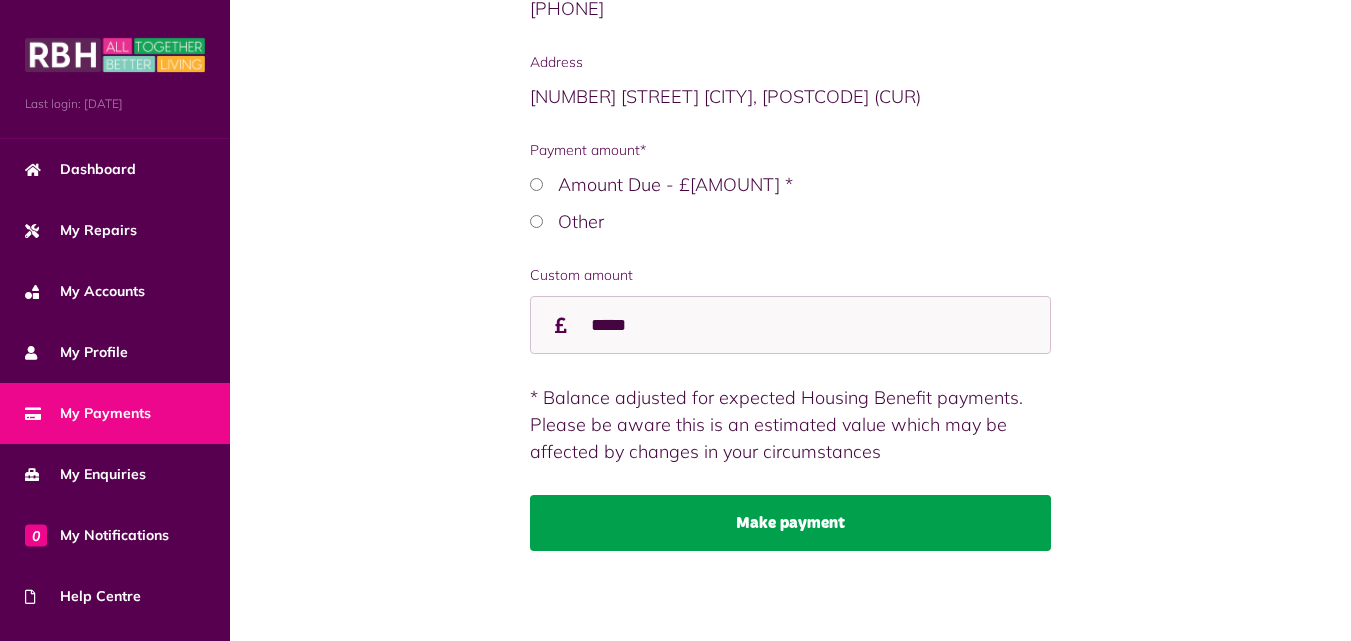 click on "Make payment" at bounding box center (790, 523) 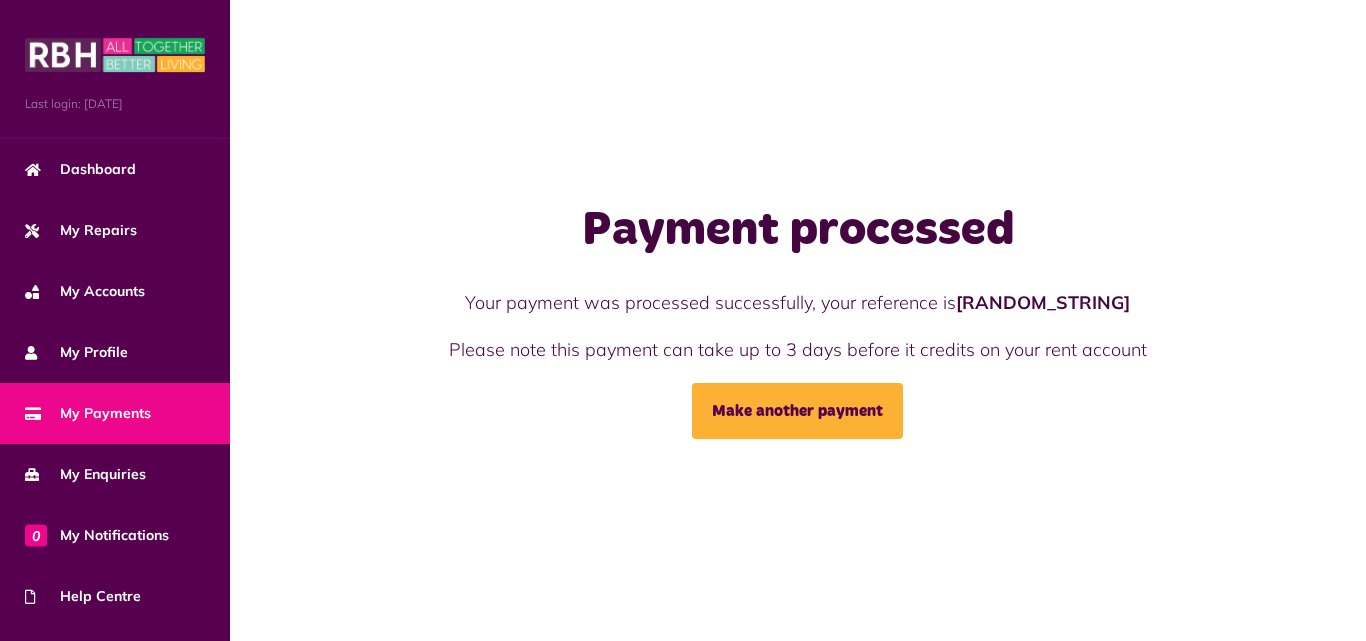scroll, scrollTop: 0, scrollLeft: 0, axis: both 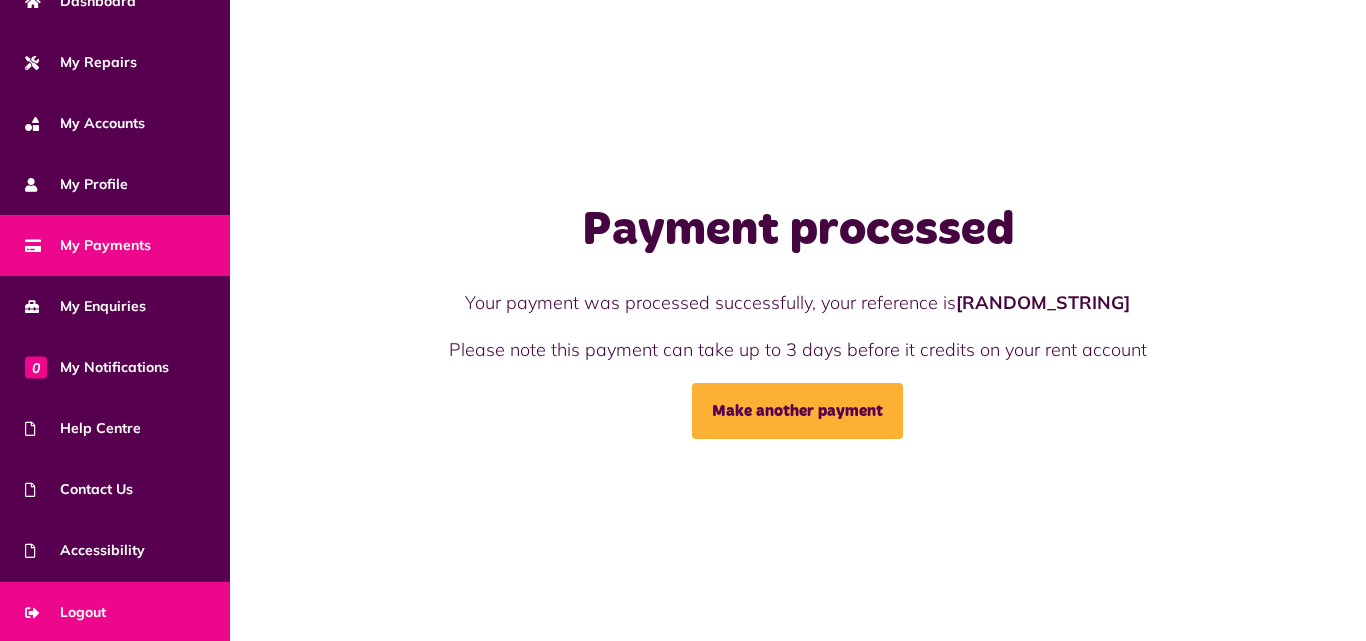 click on "Logout" at bounding box center [65, 612] 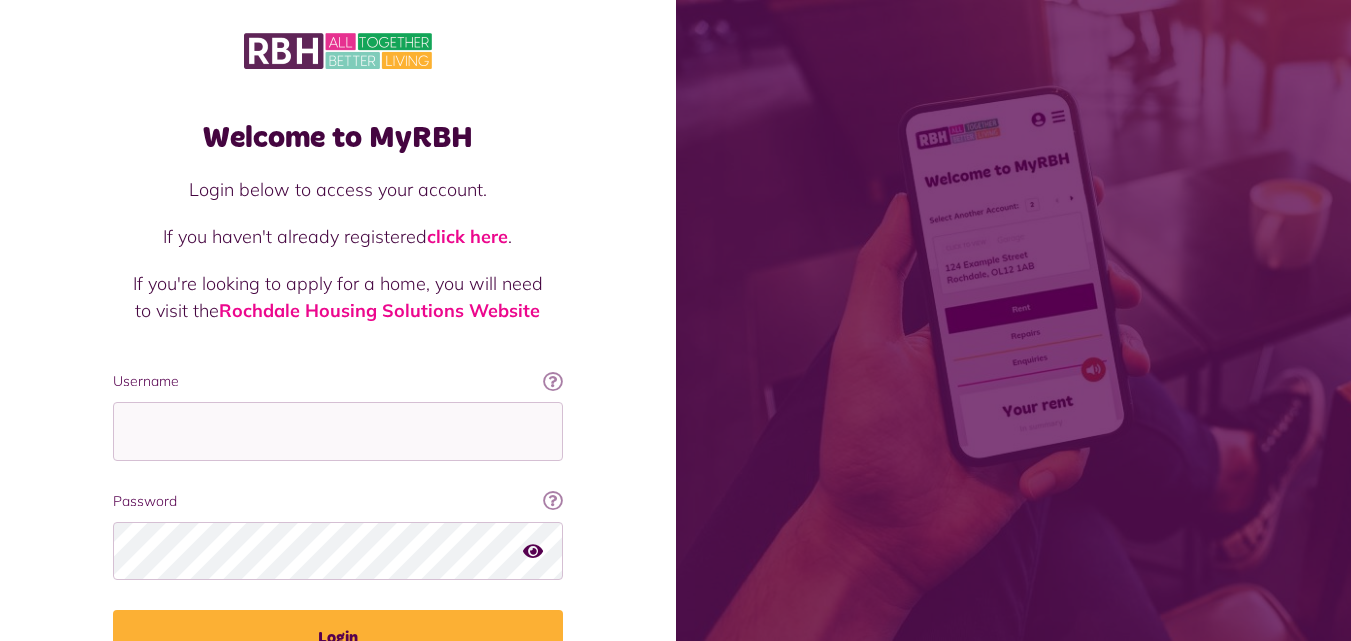 scroll, scrollTop: 0, scrollLeft: 0, axis: both 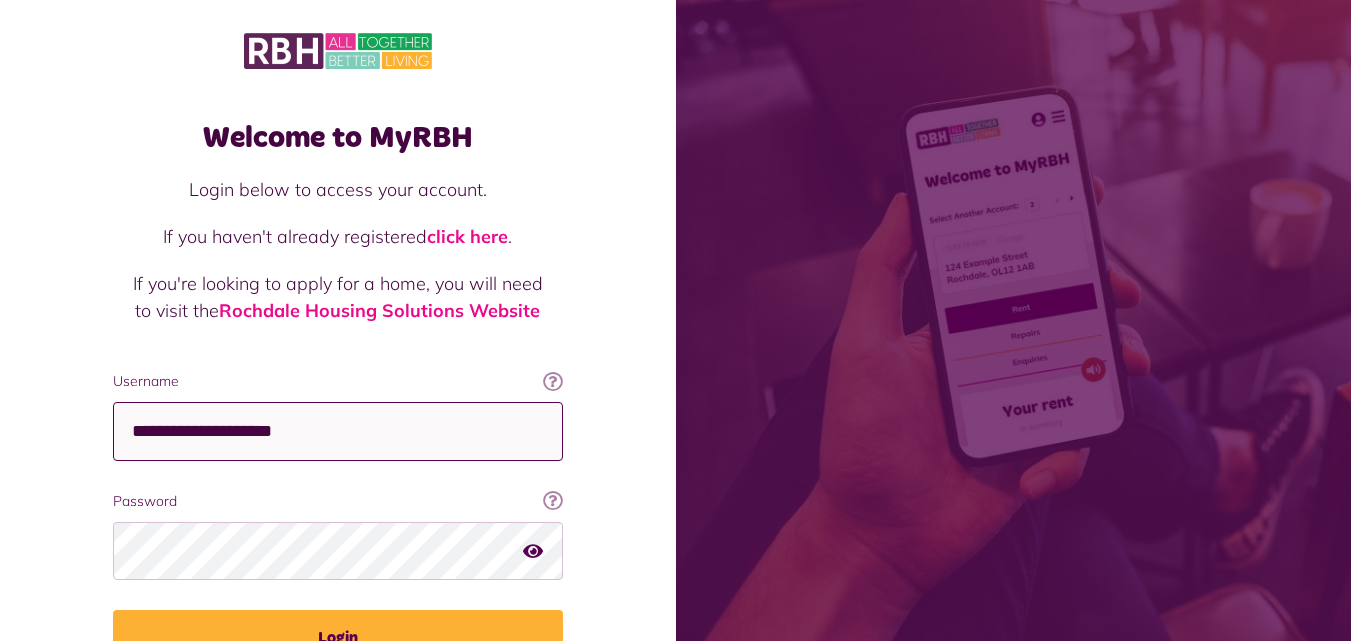 click on "**********" at bounding box center [338, 431] 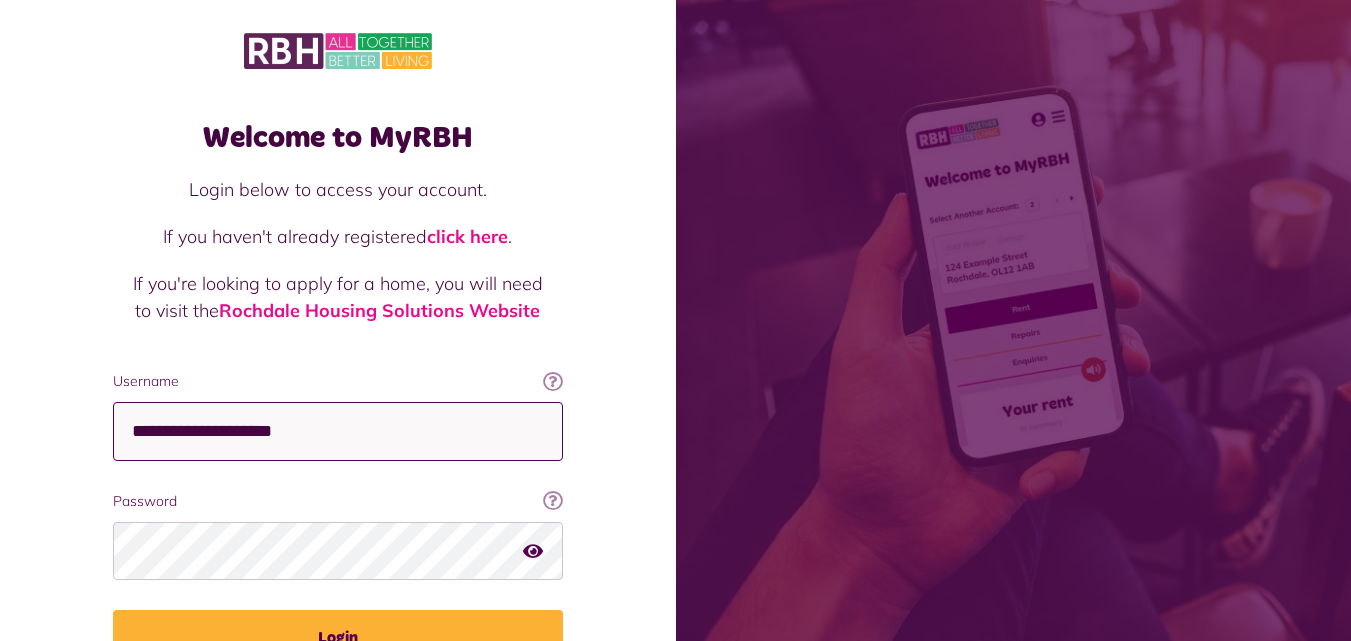 type on "**********" 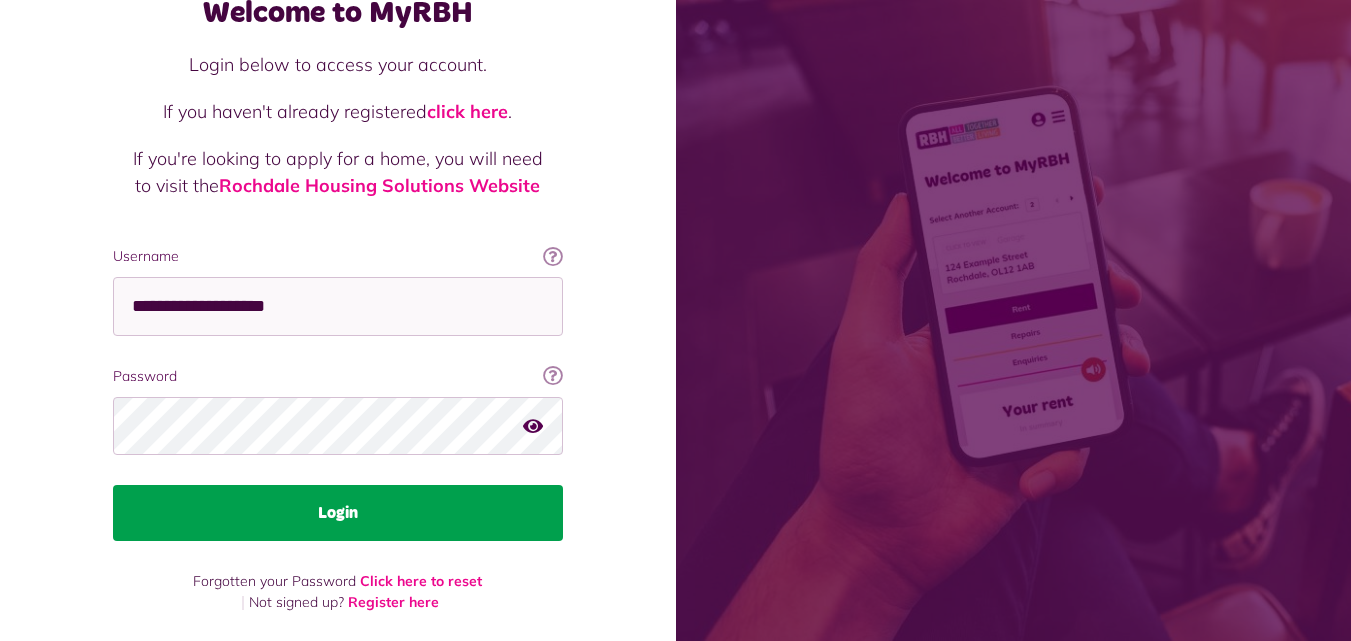 scroll, scrollTop: 127, scrollLeft: 0, axis: vertical 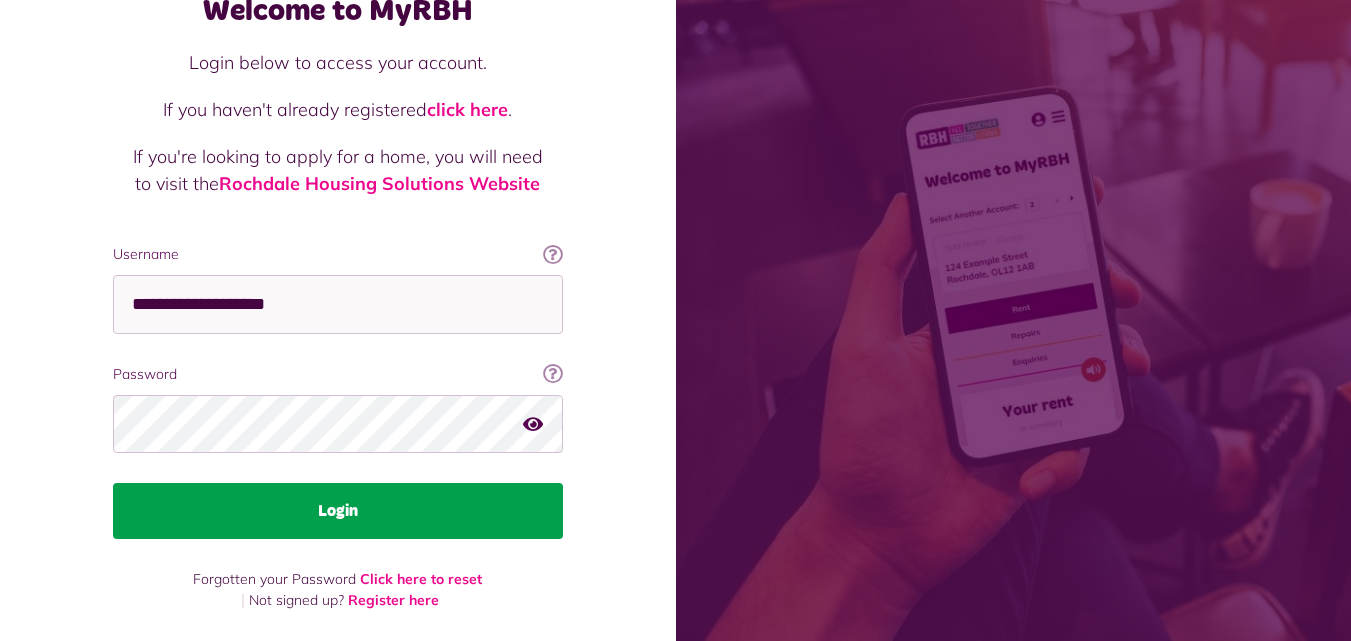 click on "Login" at bounding box center [338, 511] 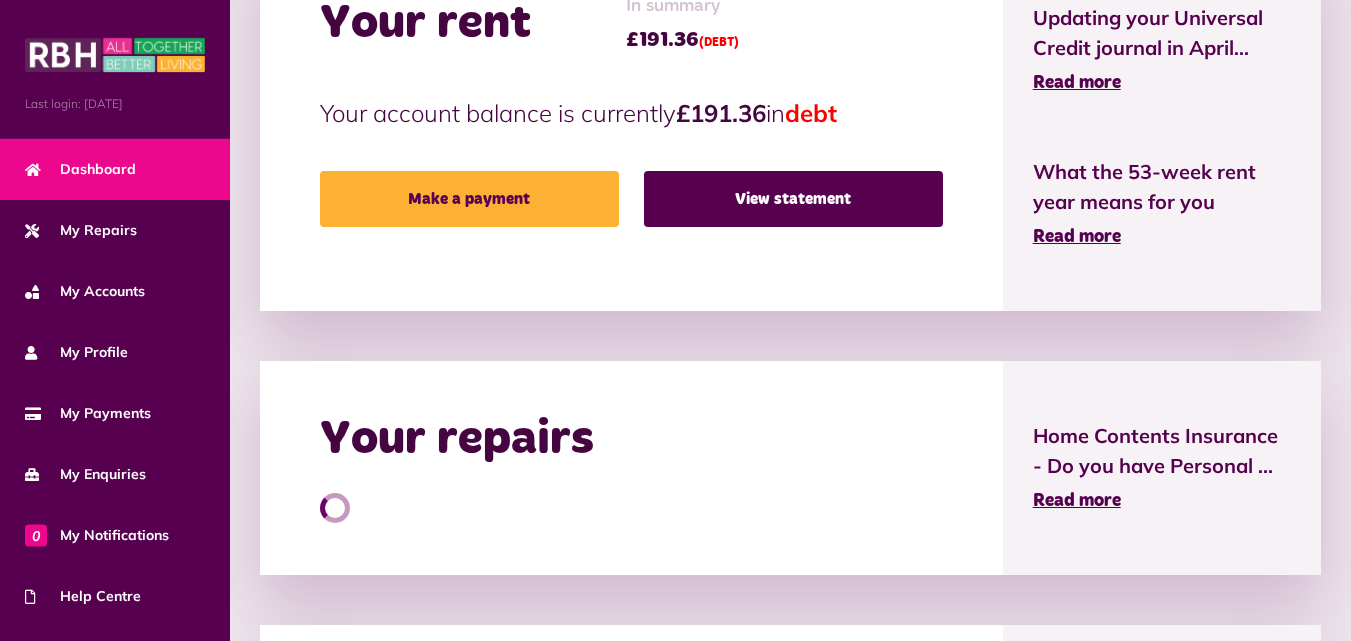 scroll, scrollTop: 700, scrollLeft: 0, axis: vertical 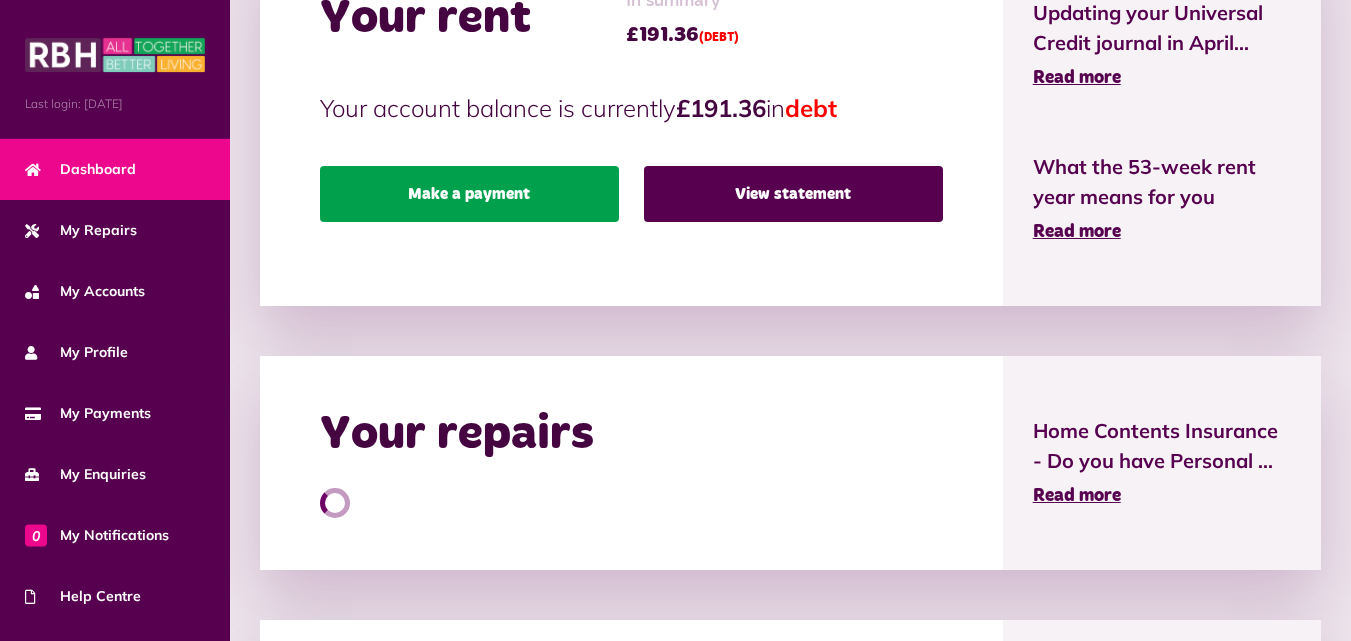 click on "Make a payment" at bounding box center [469, 194] 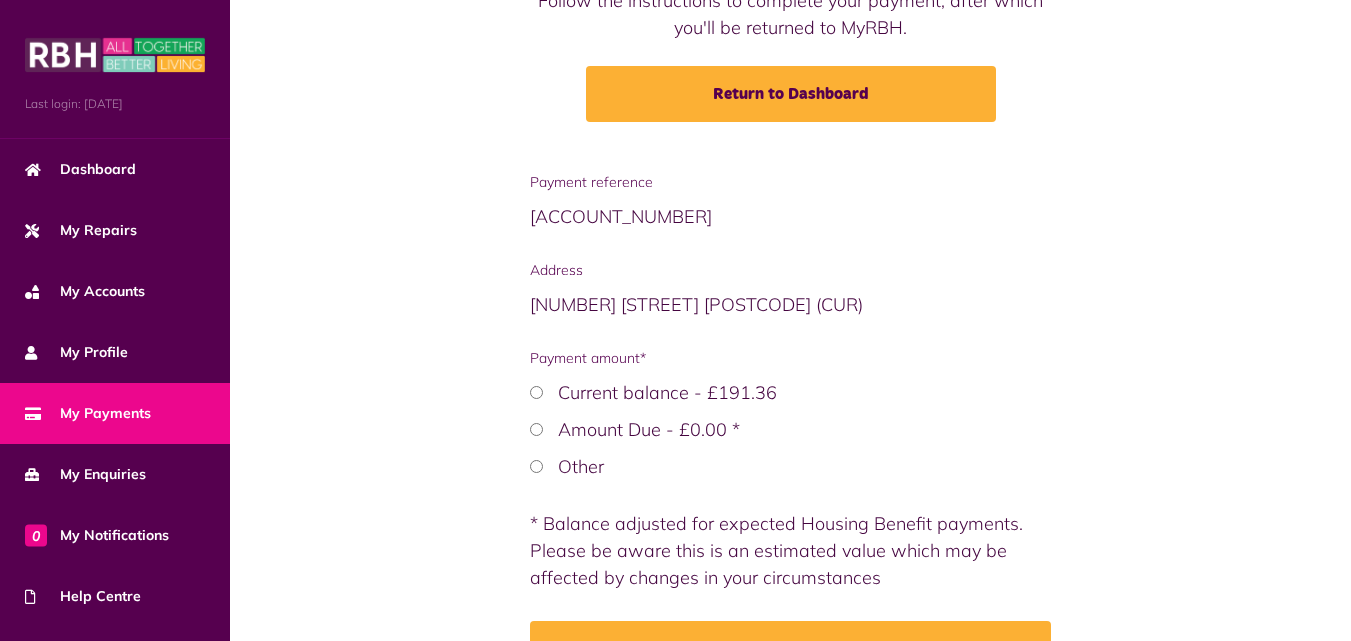 scroll, scrollTop: 300, scrollLeft: 0, axis: vertical 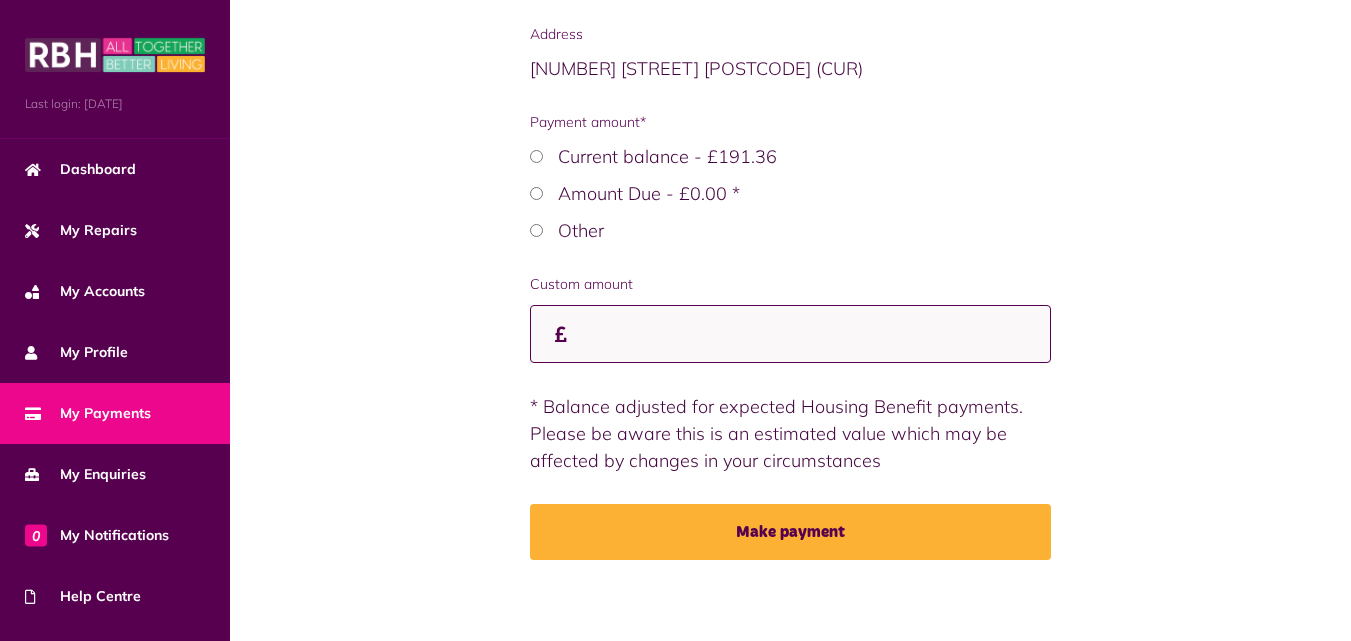 click on "Custom amount" at bounding box center [790, 334] 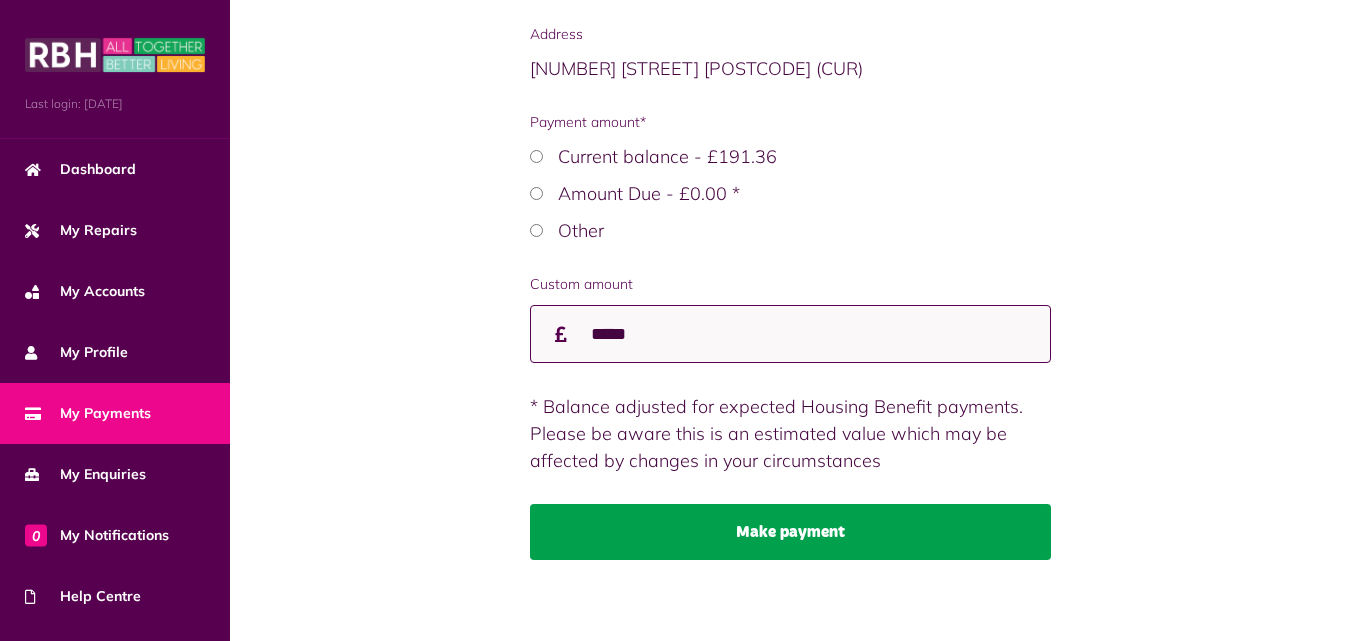 type on "*****" 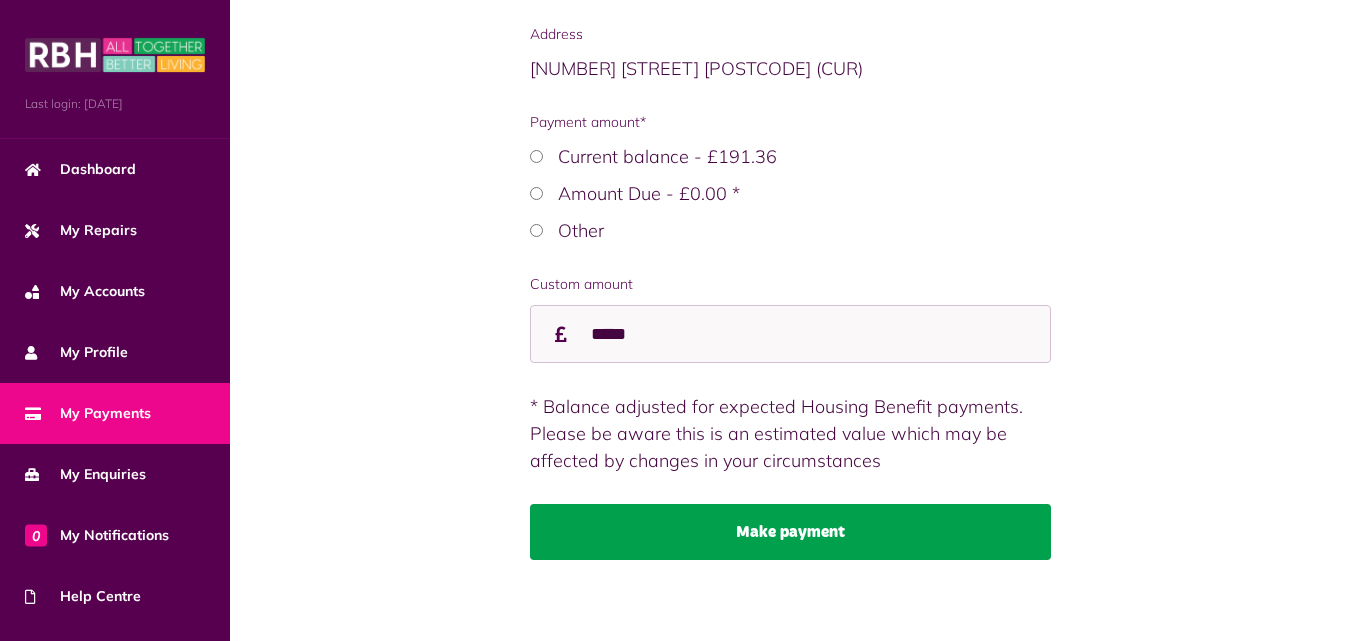 click on "Make payment" at bounding box center [790, 532] 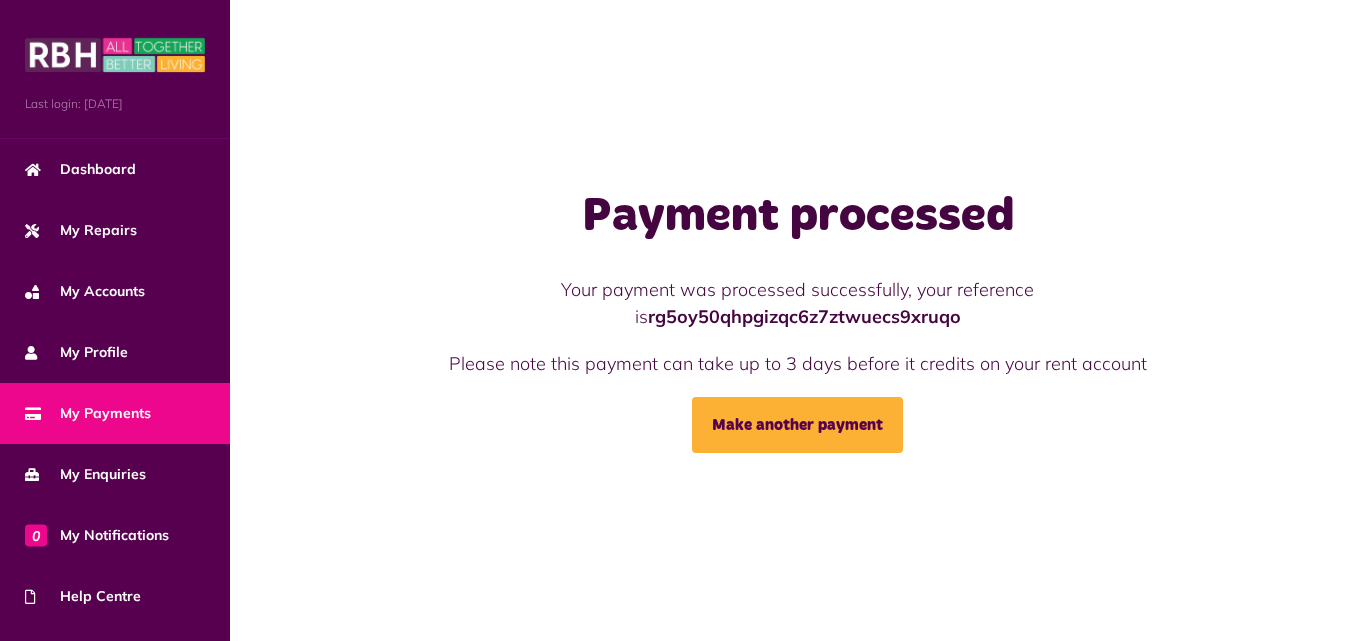 scroll, scrollTop: 0, scrollLeft: 0, axis: both 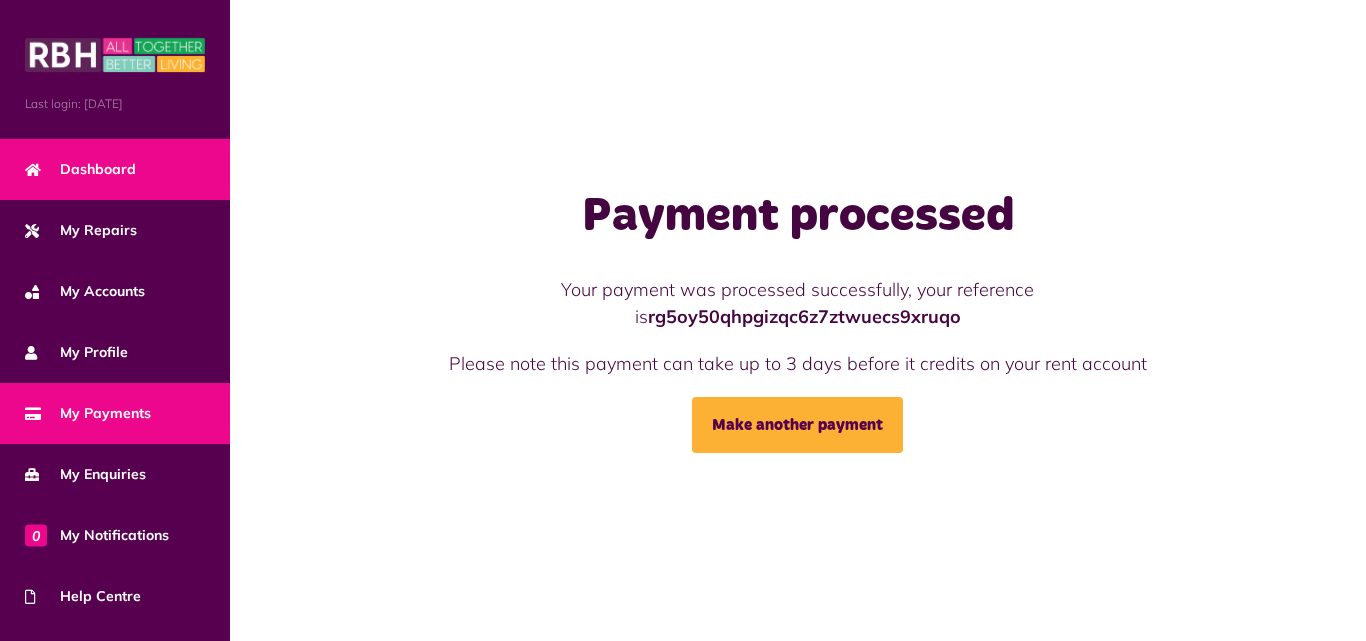 click on "Dashboard" at bounding box center (80, 169) 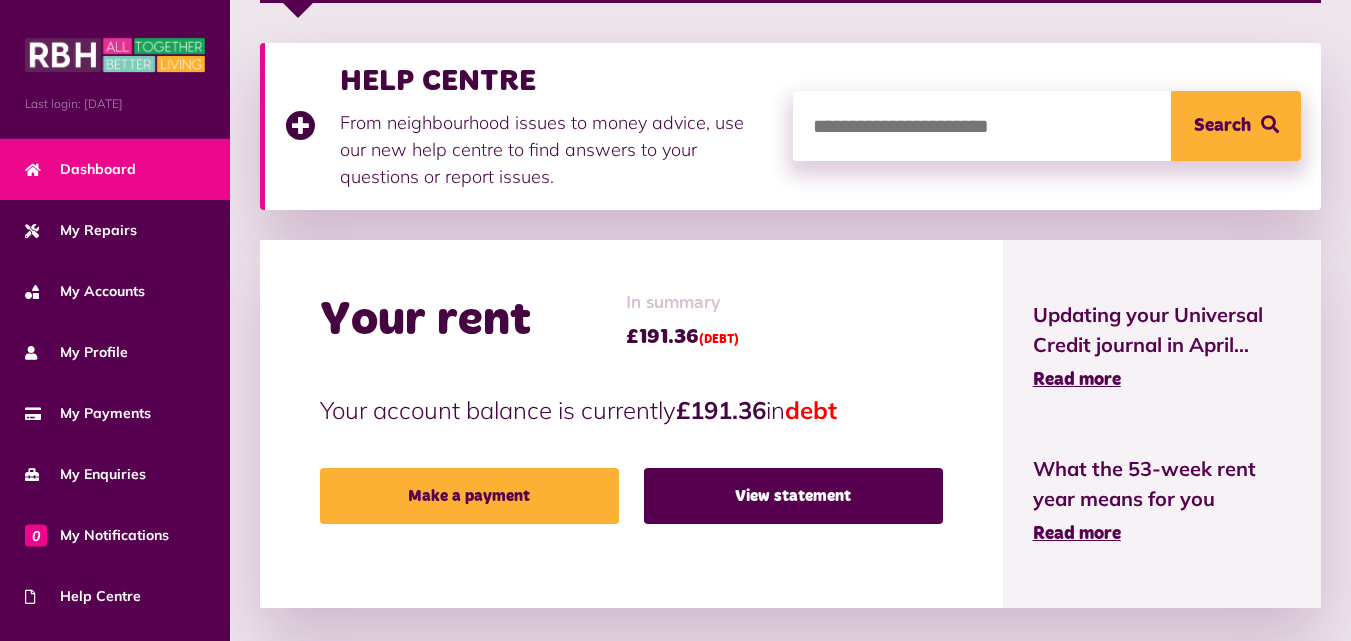 scroll, scrollTop: 400, scrollLeft: 0, axis: vertical 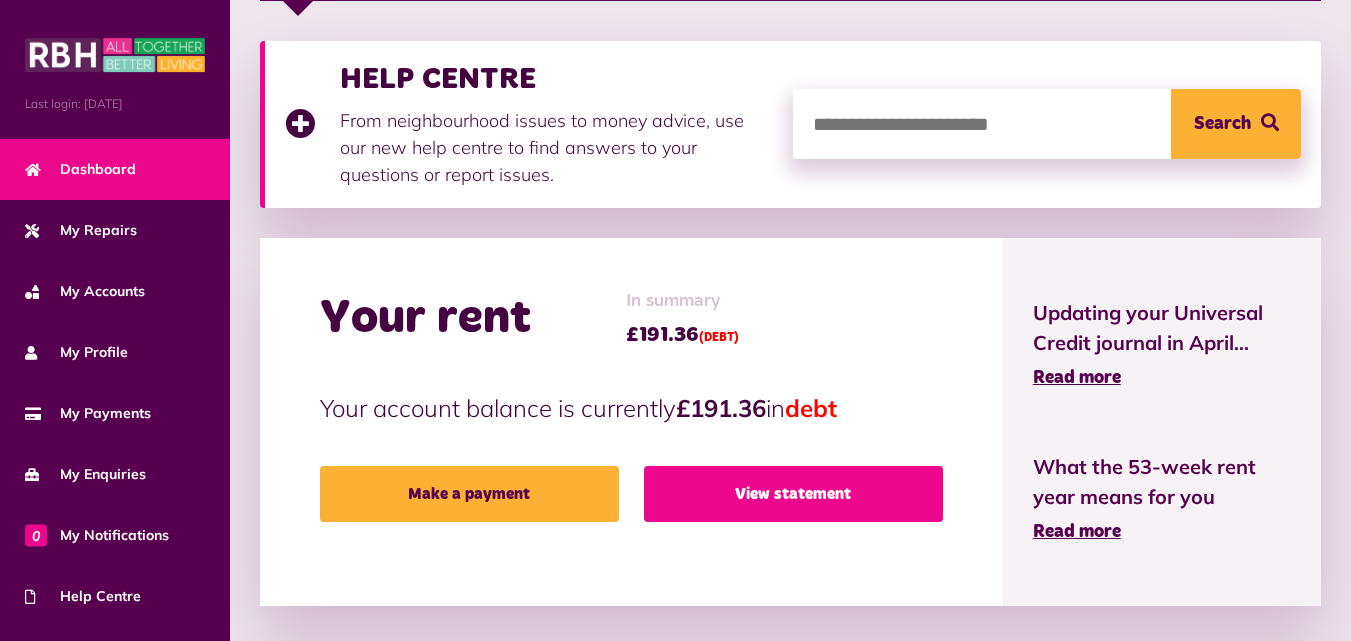 click on "View statement" at bounding box center (793, 494) 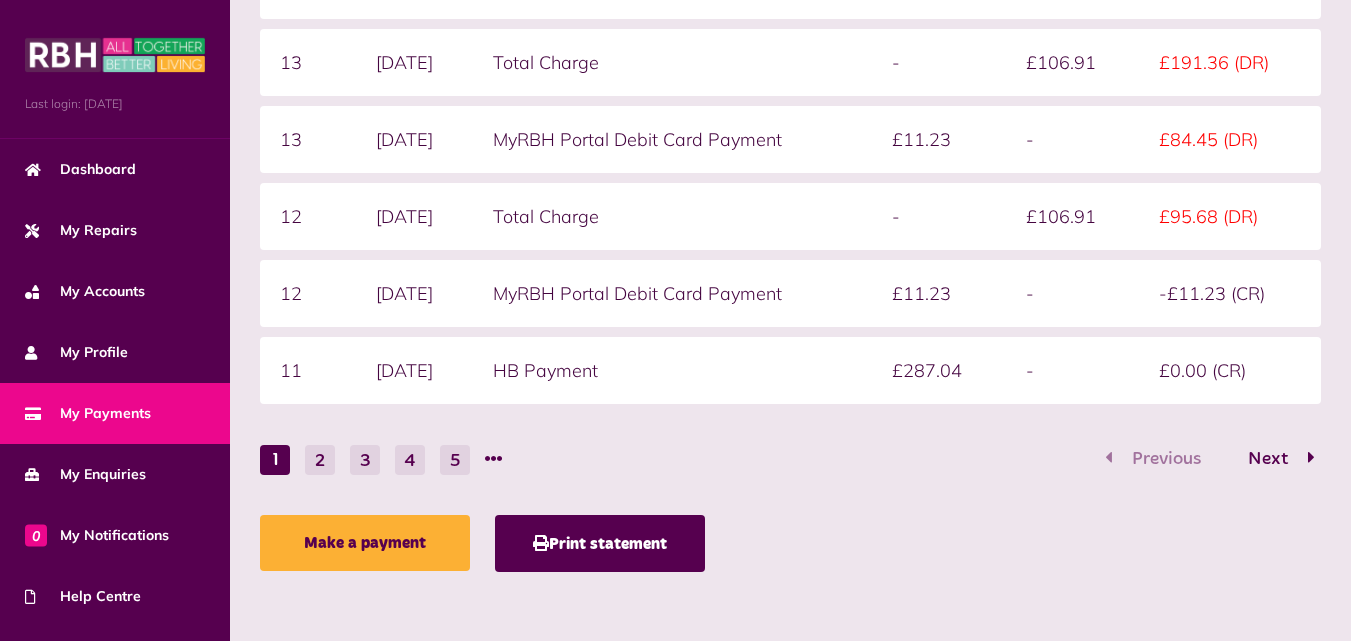 scroll, scrollTop: 265, scrollLeft: 0, axis: vertical 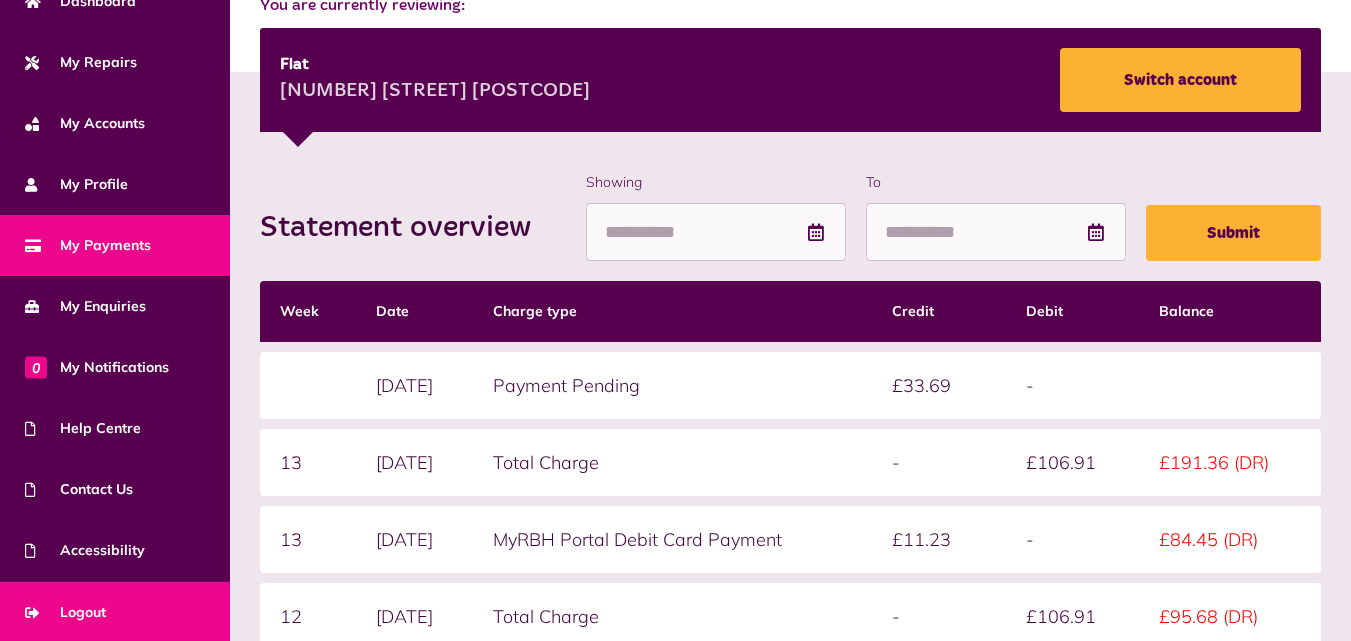 click on "Logout" at bounding box center (65, 612) 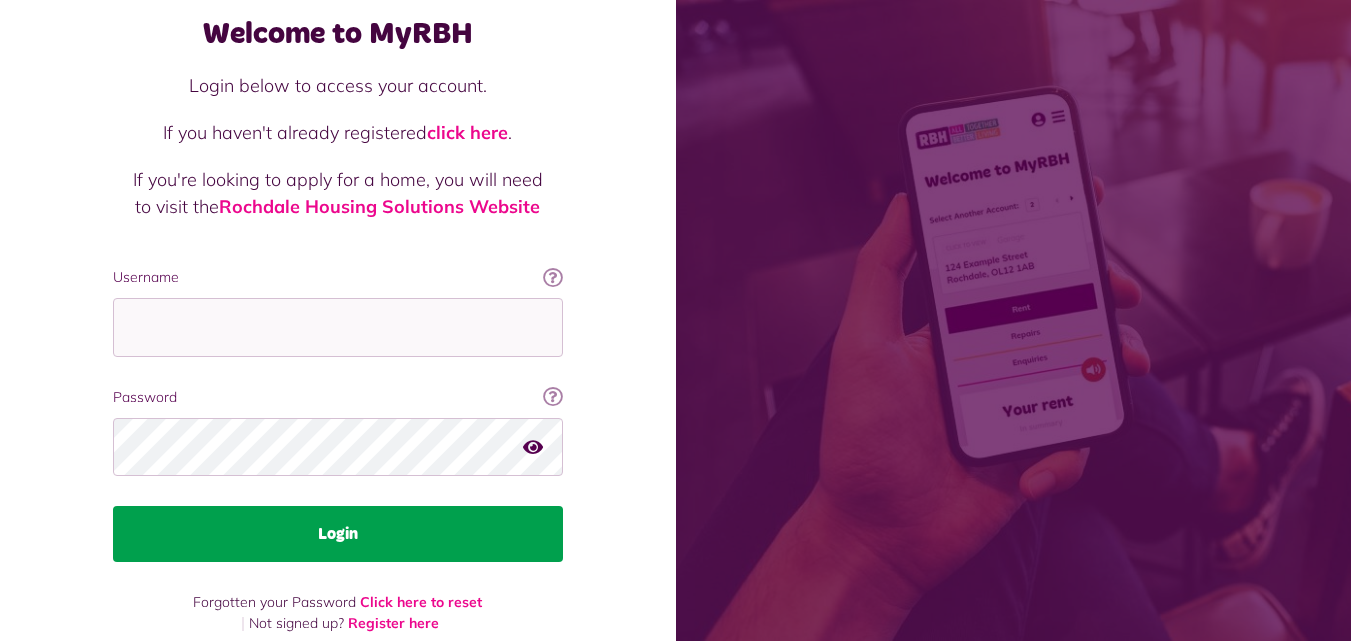 scroll, scrollTop: 127, scrollLeft: 0, axis: vertical 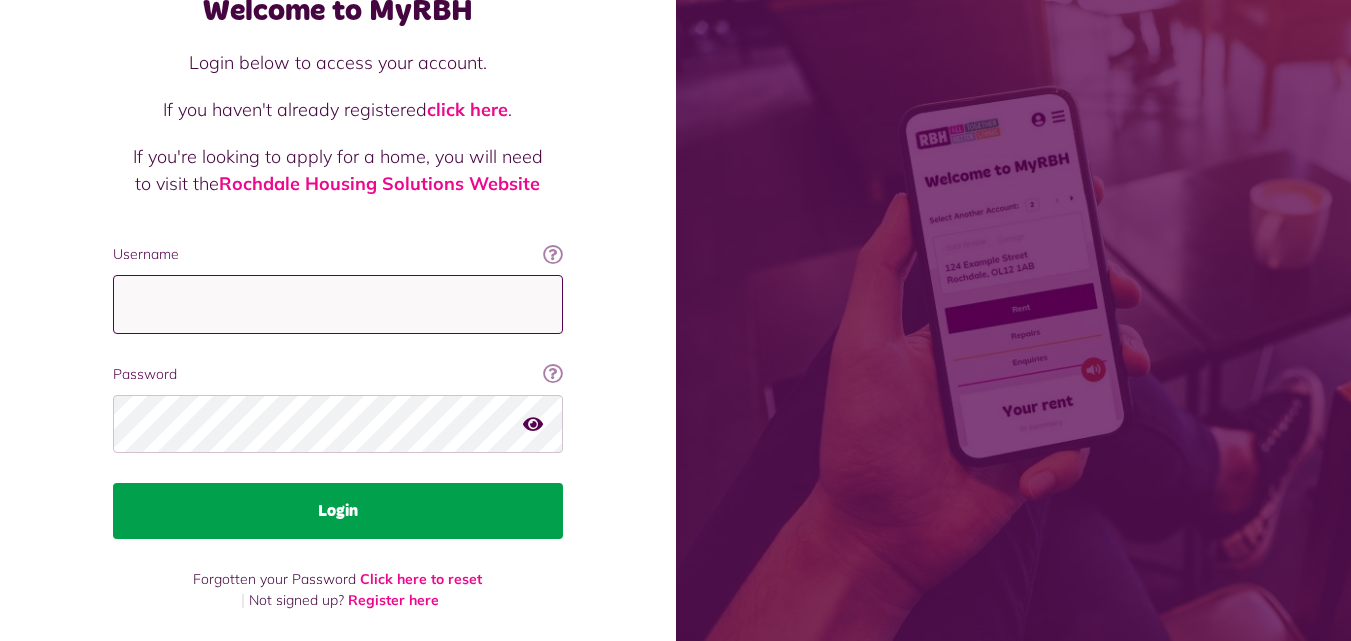 type on "**********" 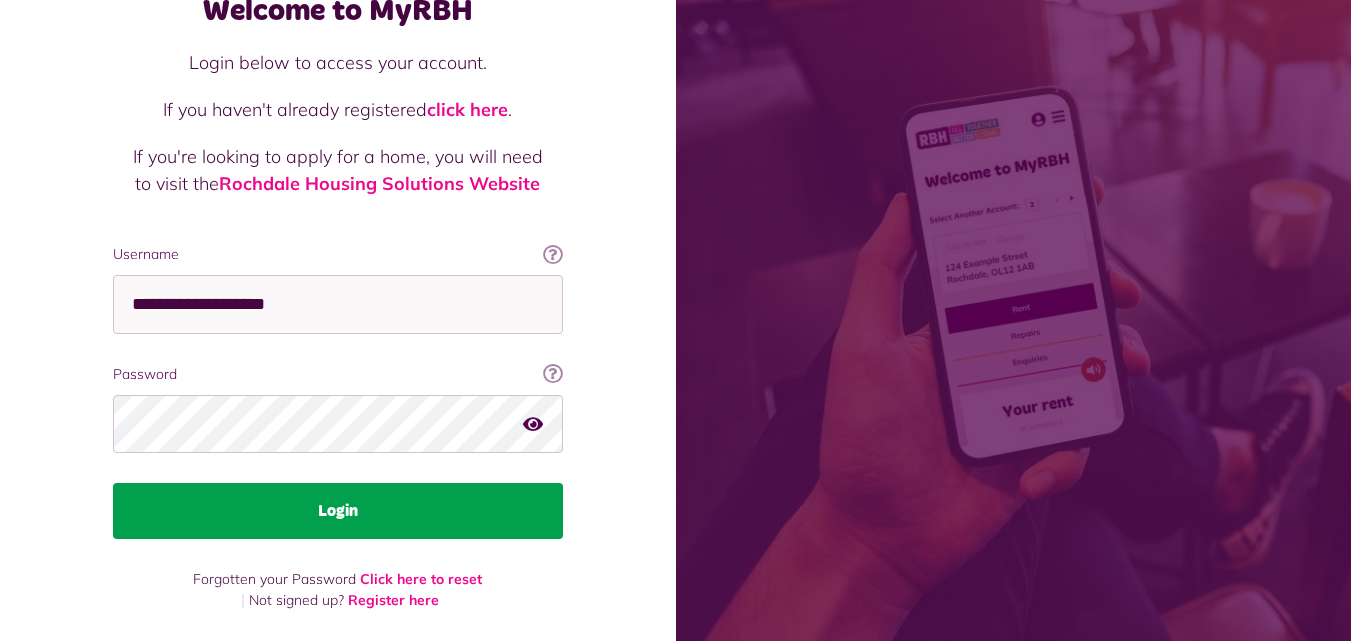 click on "Login" at bounding box center [338, 511] 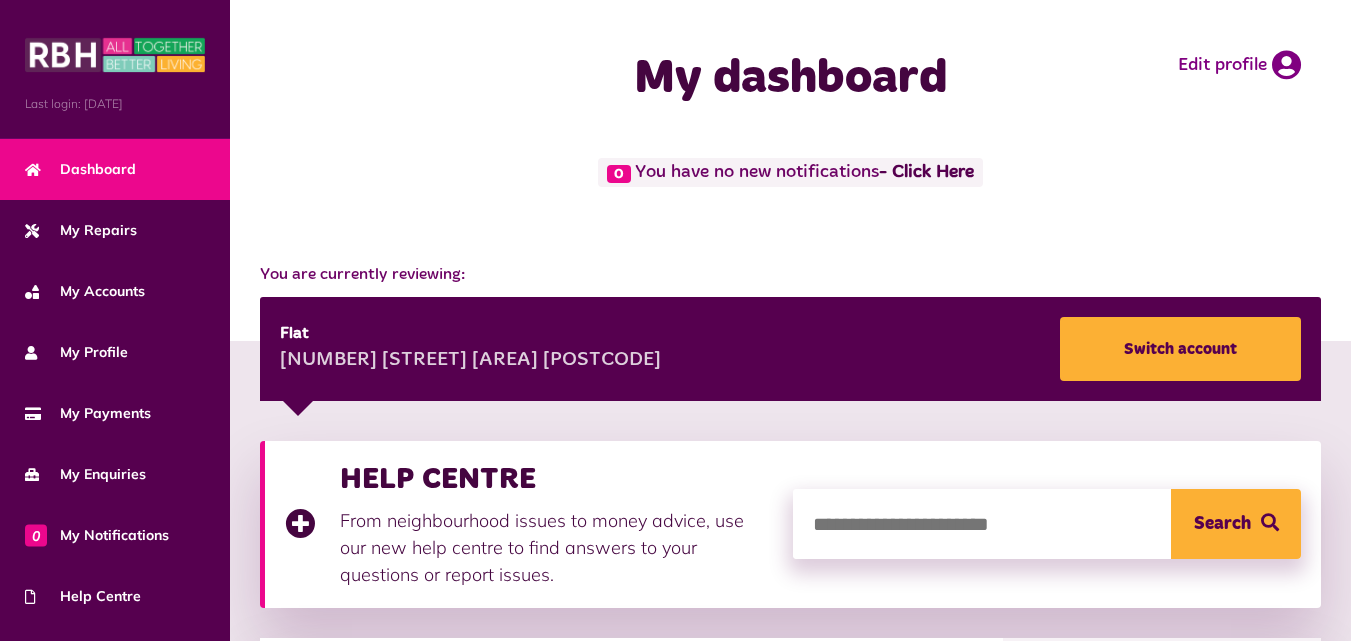 scroll, scrollTop: 0, scrollLeft: 0, axis: both 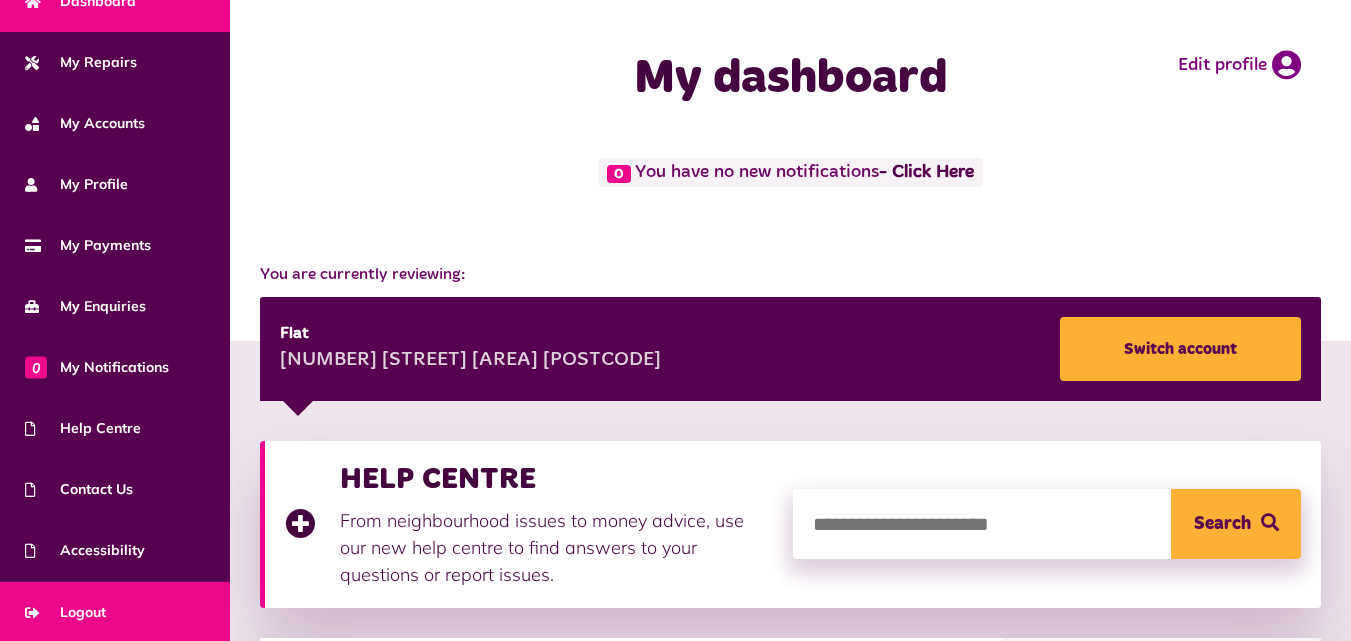 click on "Logout" at bounding box center [65, 612] 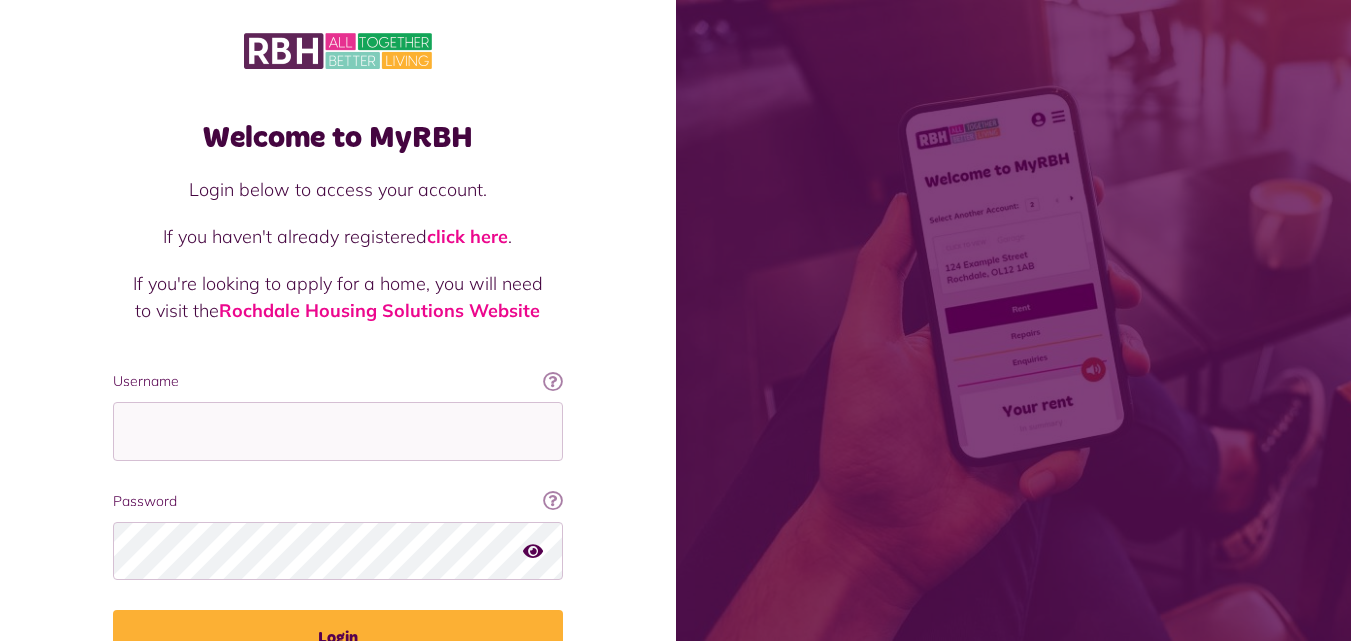 scroll, scrollTop: 0, scrollLeft: 0, axis: both 